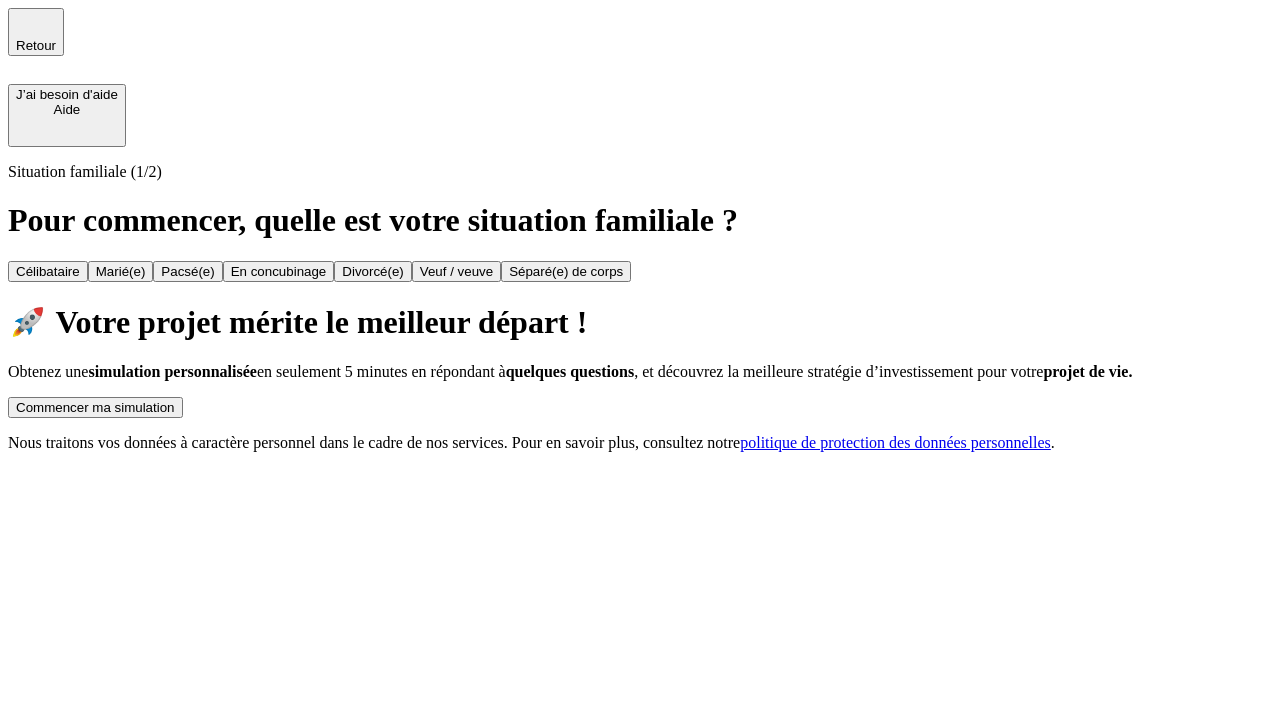 scroll, scrollTop: 0, scrollLeft: 0, axis: both 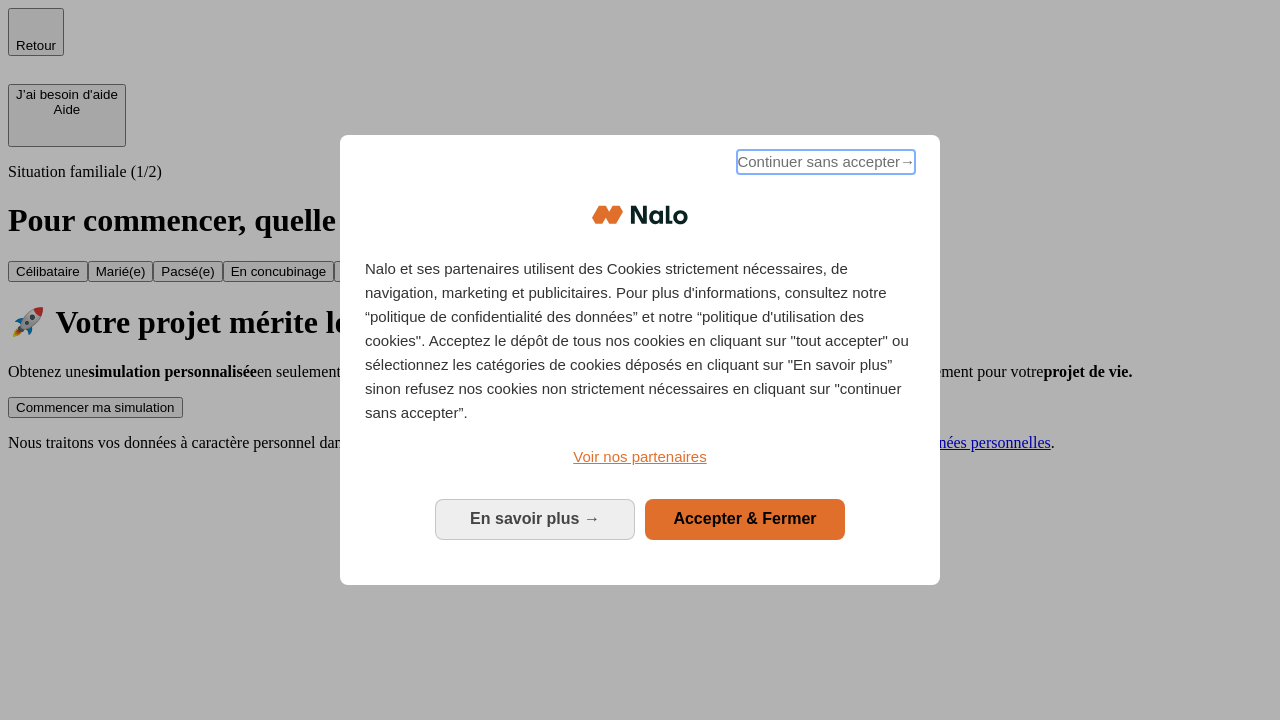 click on "Continuer sans accepter  →" at bounding box center (826, 162) 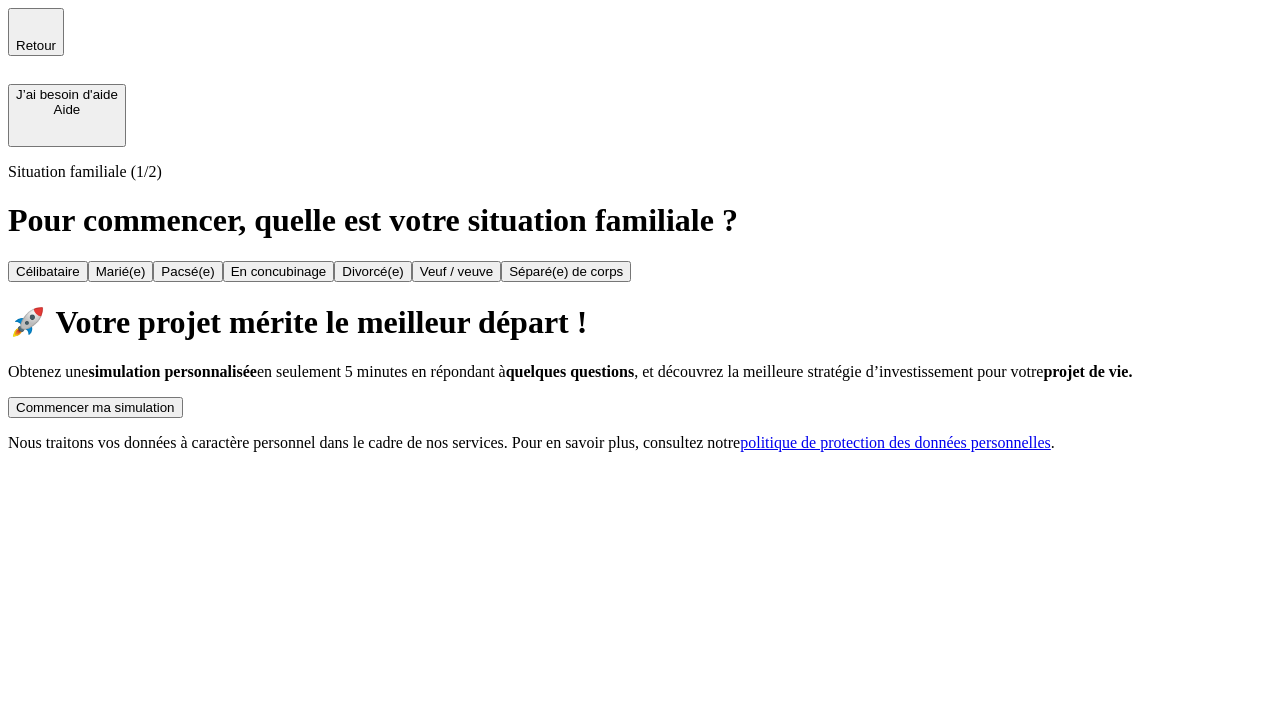click on "Commencer ma simulation" at bounding box center (95, 407) 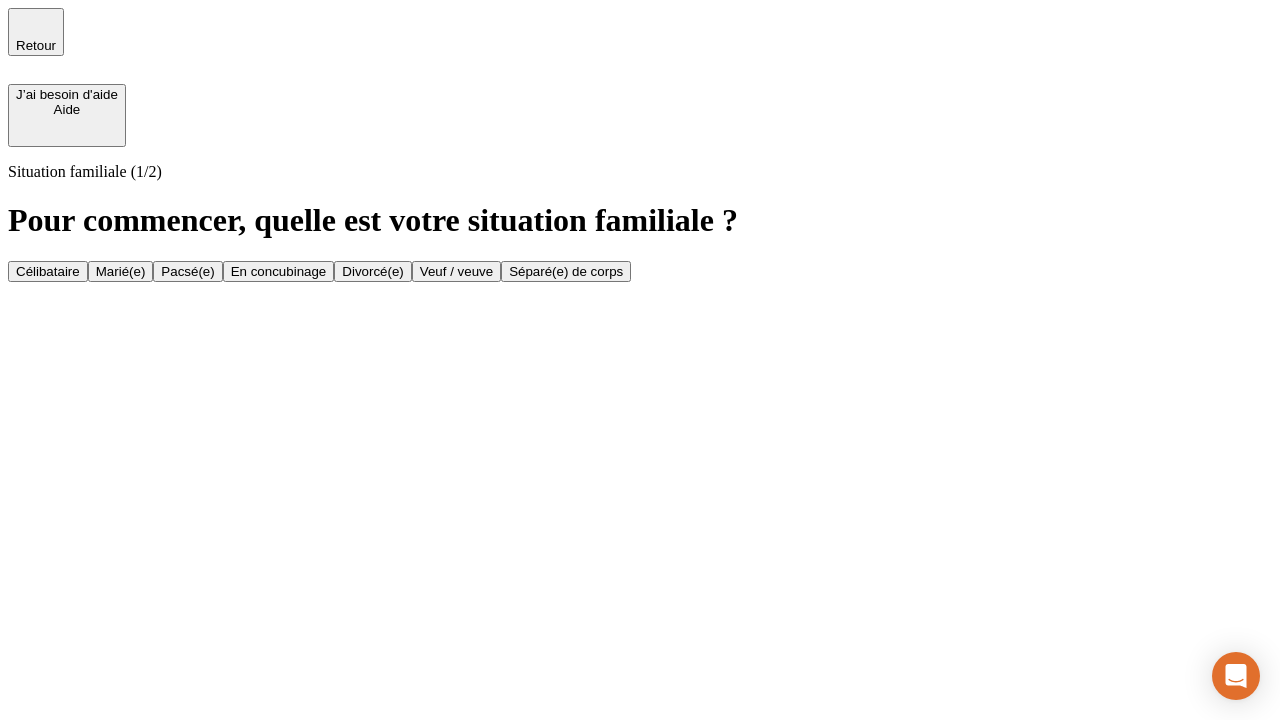 click on "En concubinage" at bounding box center [279, 271] 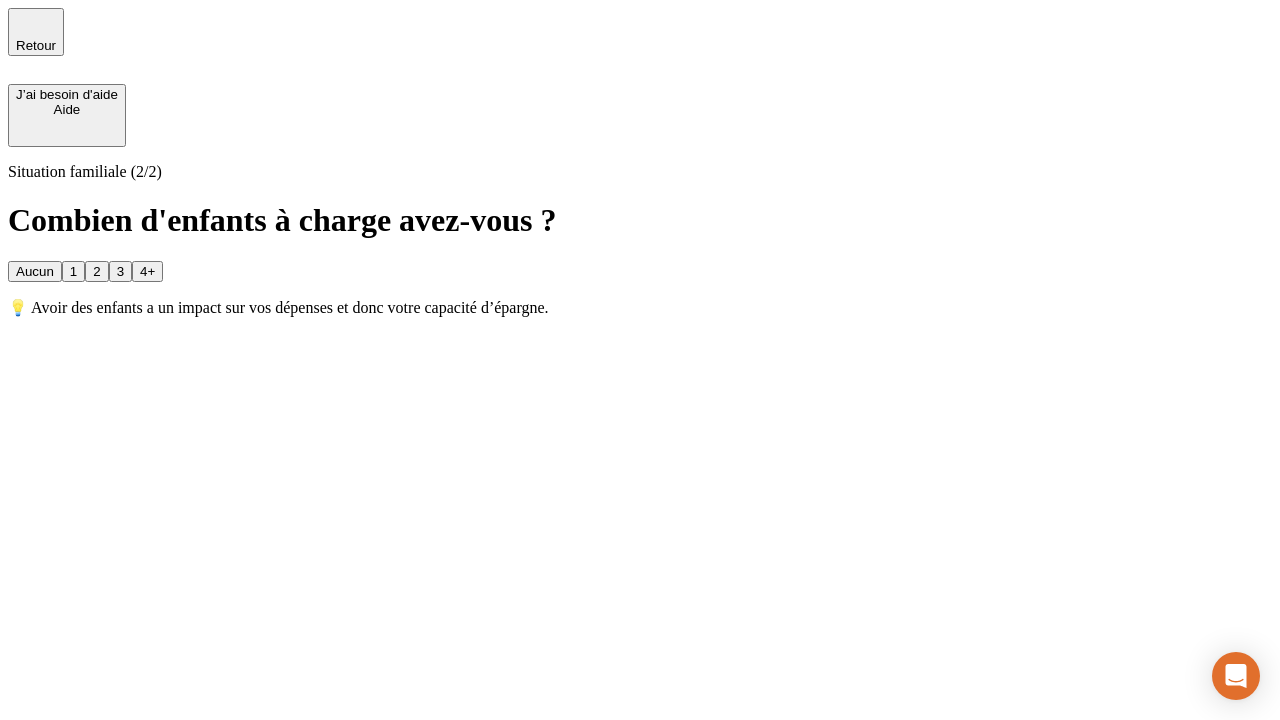 click on "2" at bounding box center [96, 271] 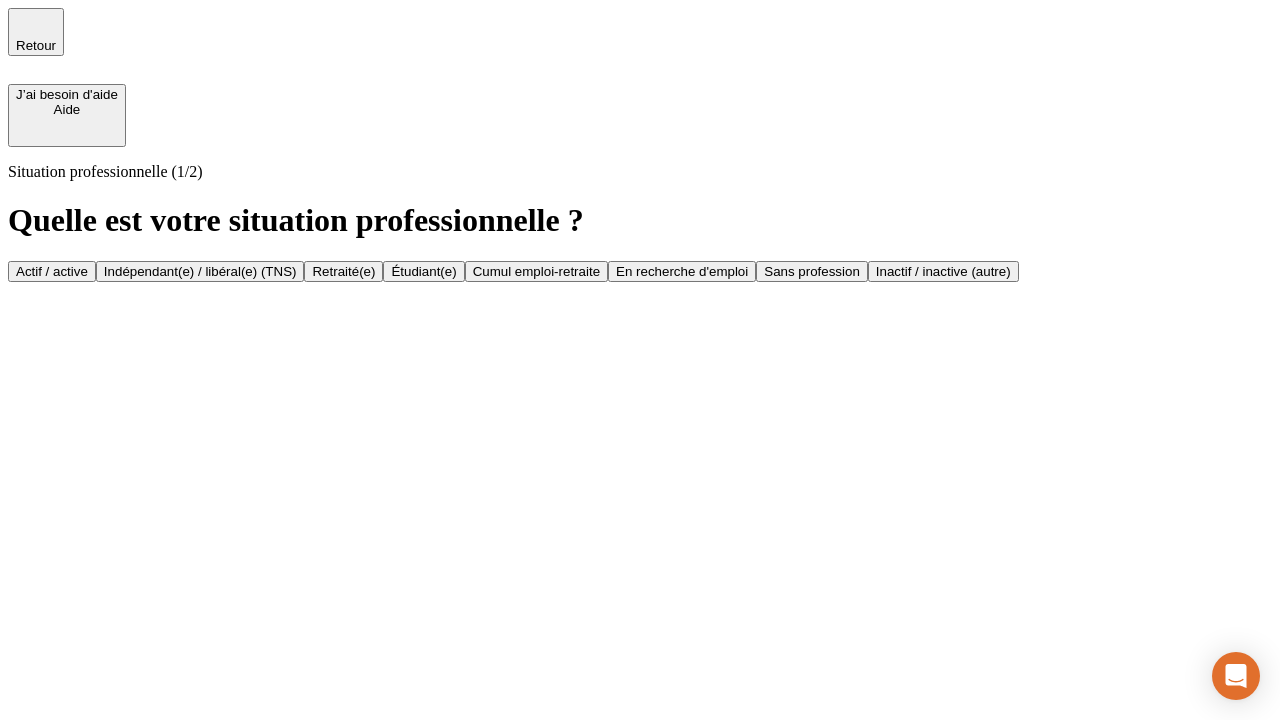 click on "Indépendant(e) / libéral(e) (TNS)" at bounding box center (200, 271) 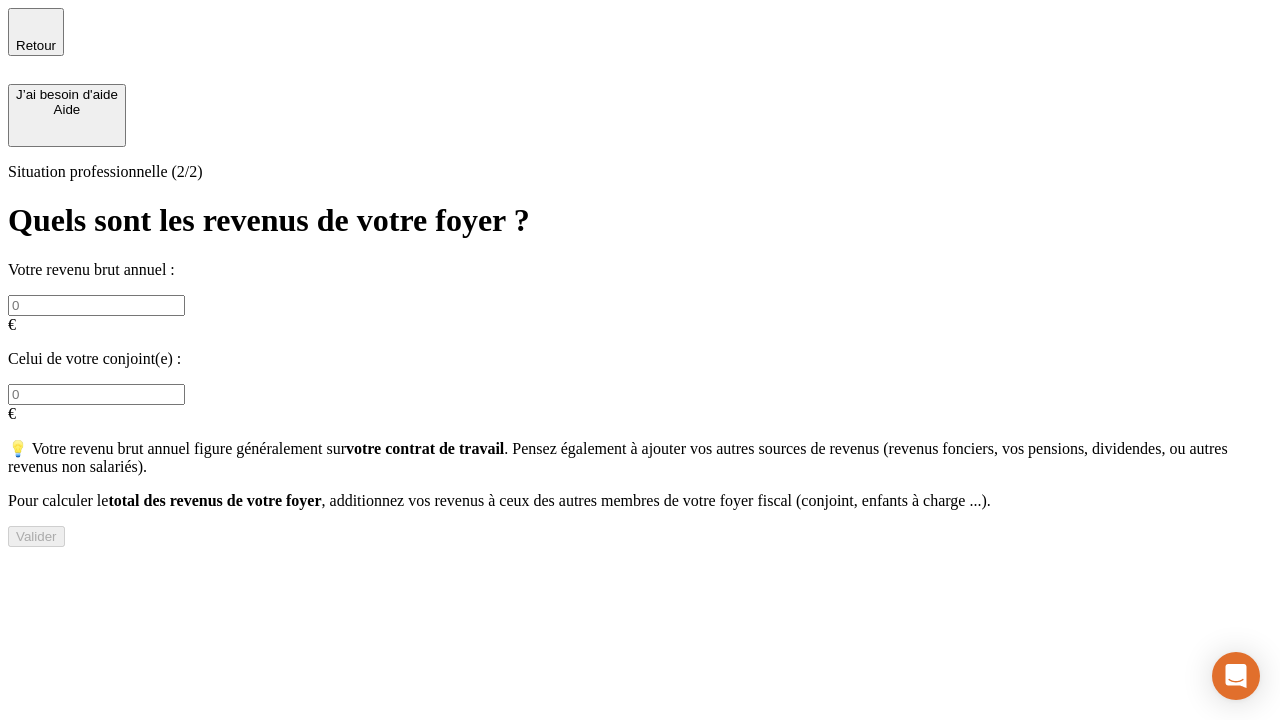 click at bounding box center [96, 305] 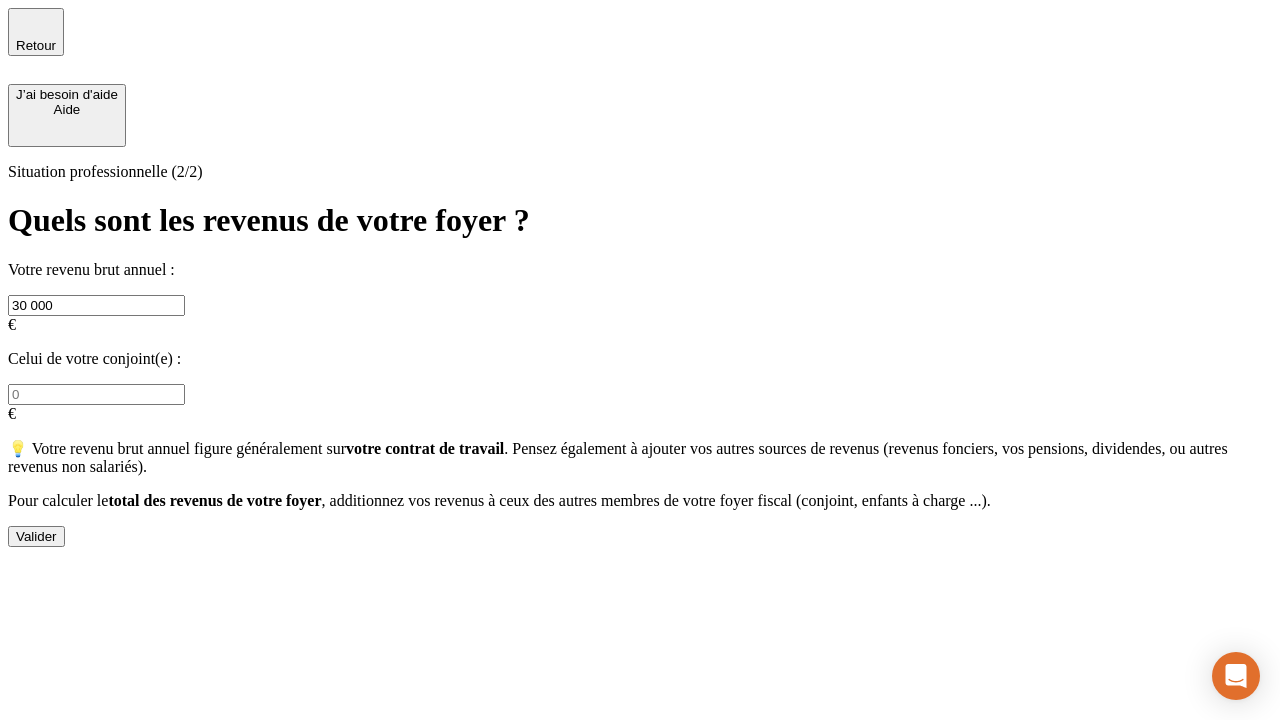 click on "Valider" at bounding box center (36, 536) 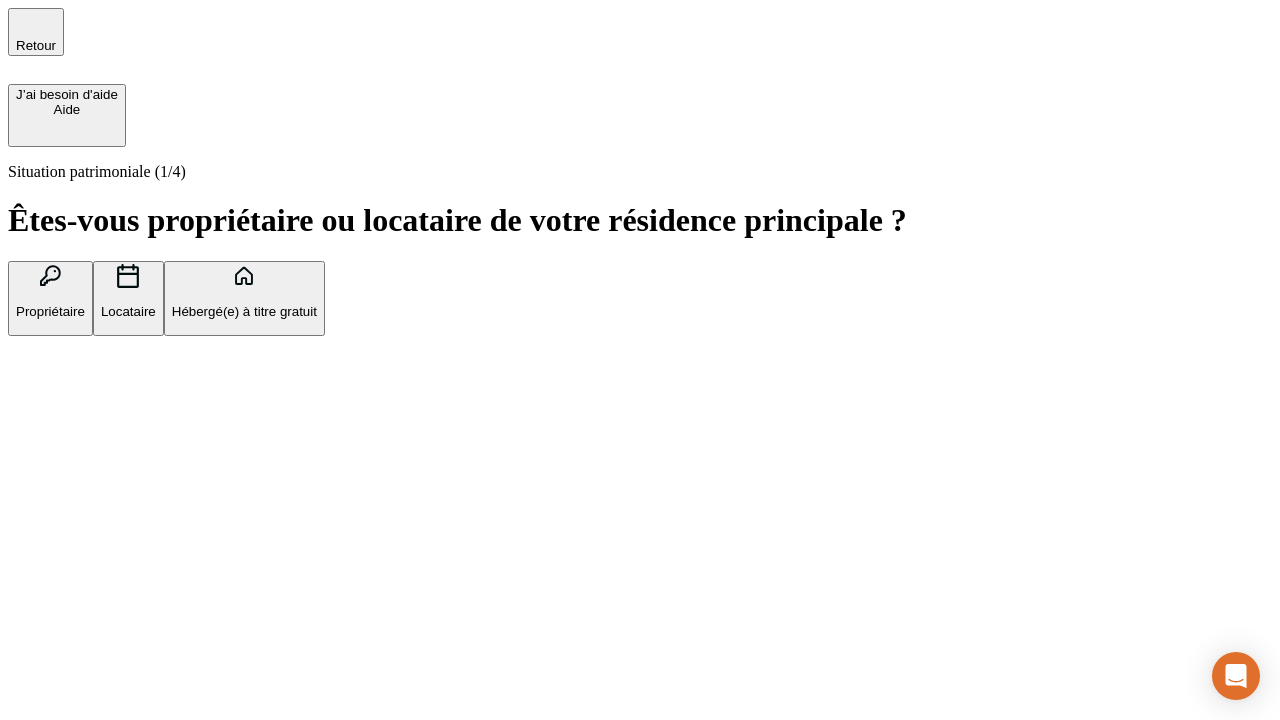 click on "Locataire" at bounding box center [128, 311] 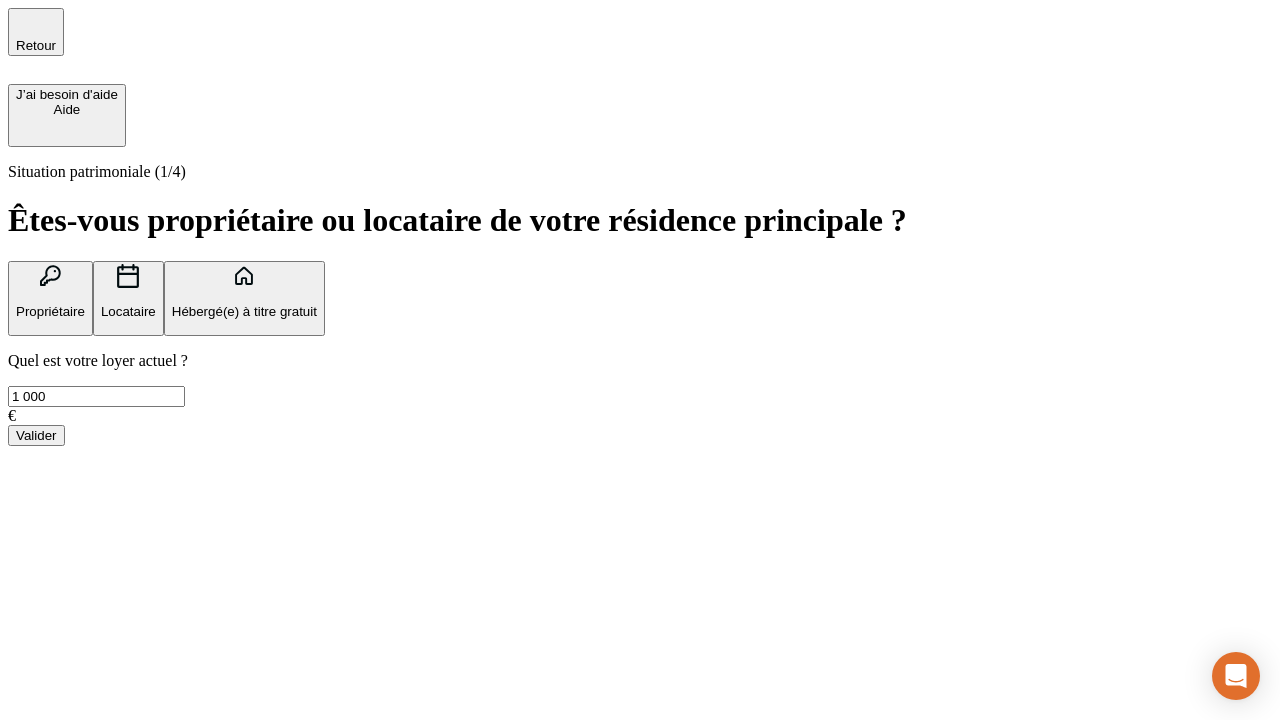 type on "1 000" 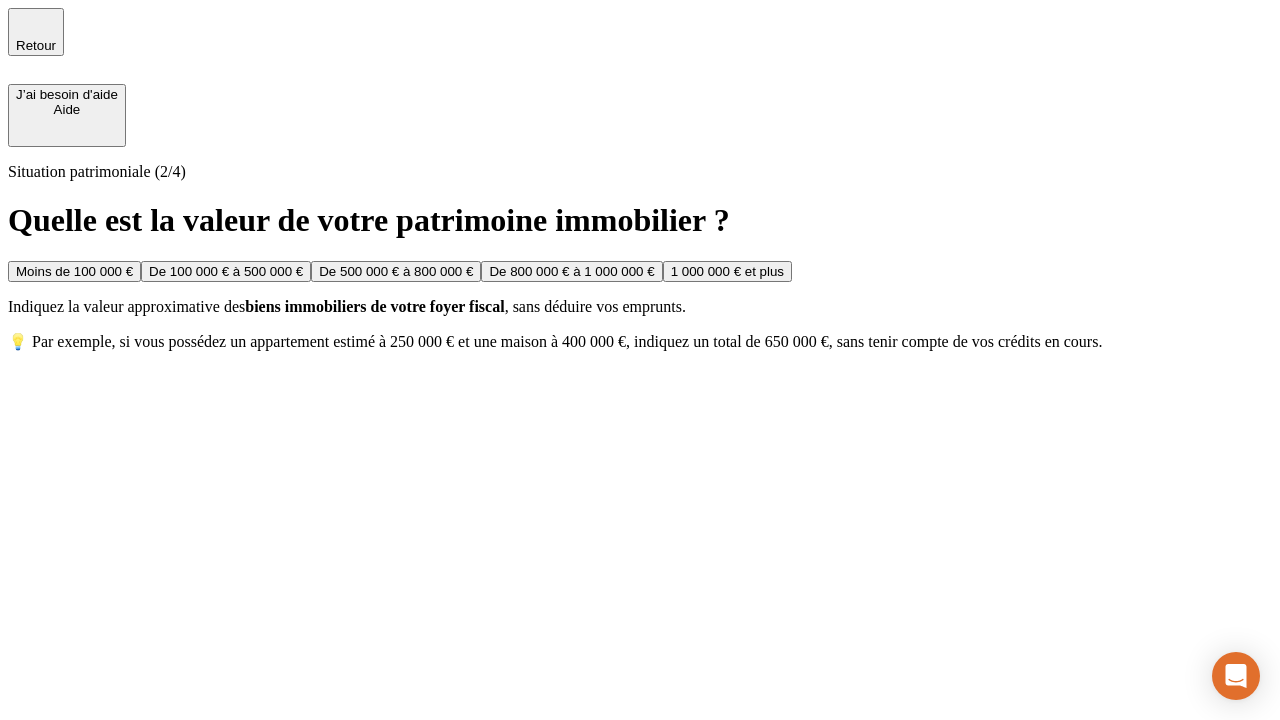 click on "Moins de 100 000 €" at bounding box center [74, 271] 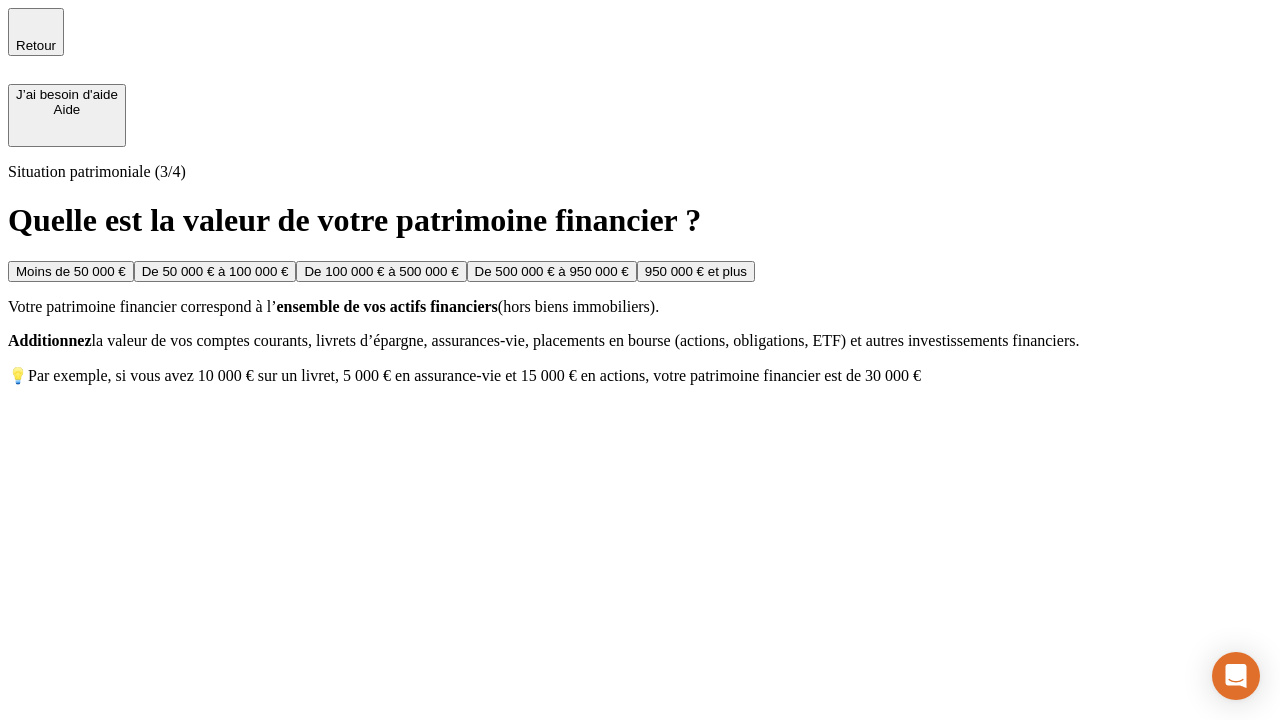 click on "Moins de 50 000 €" at bounding box center (71, 271) 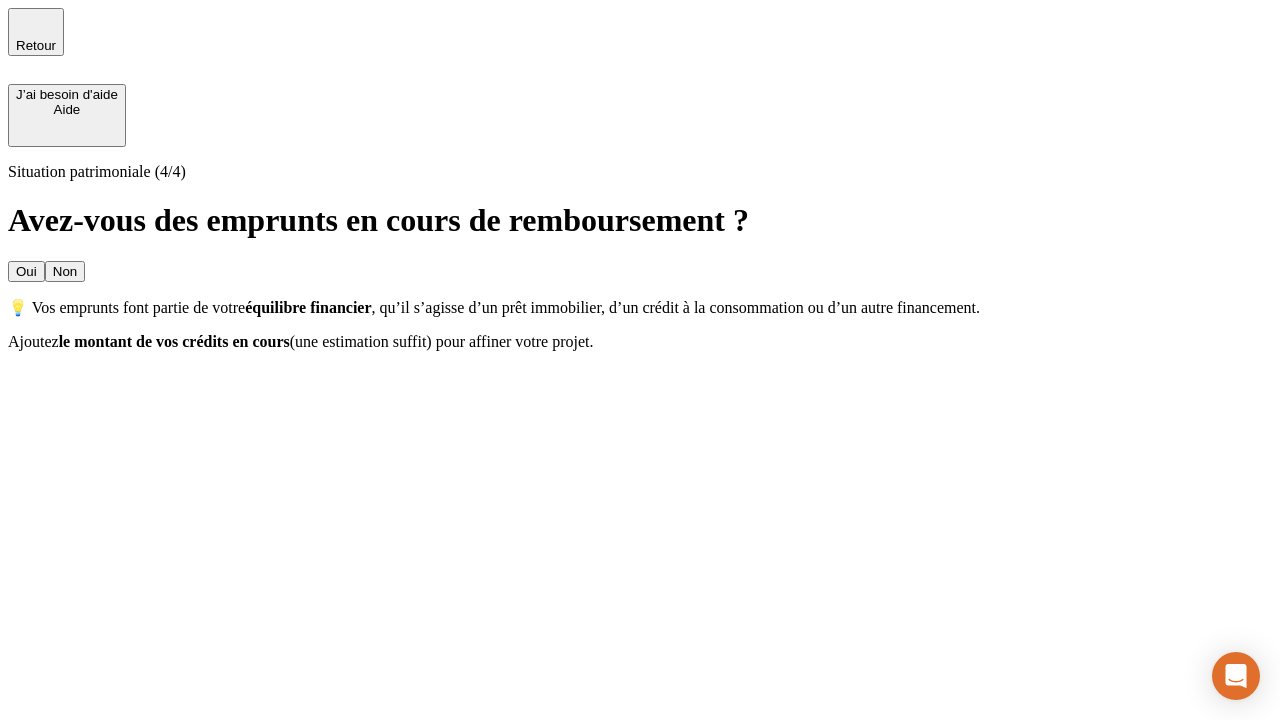 click on "Non" at bounding box center [65, 271] 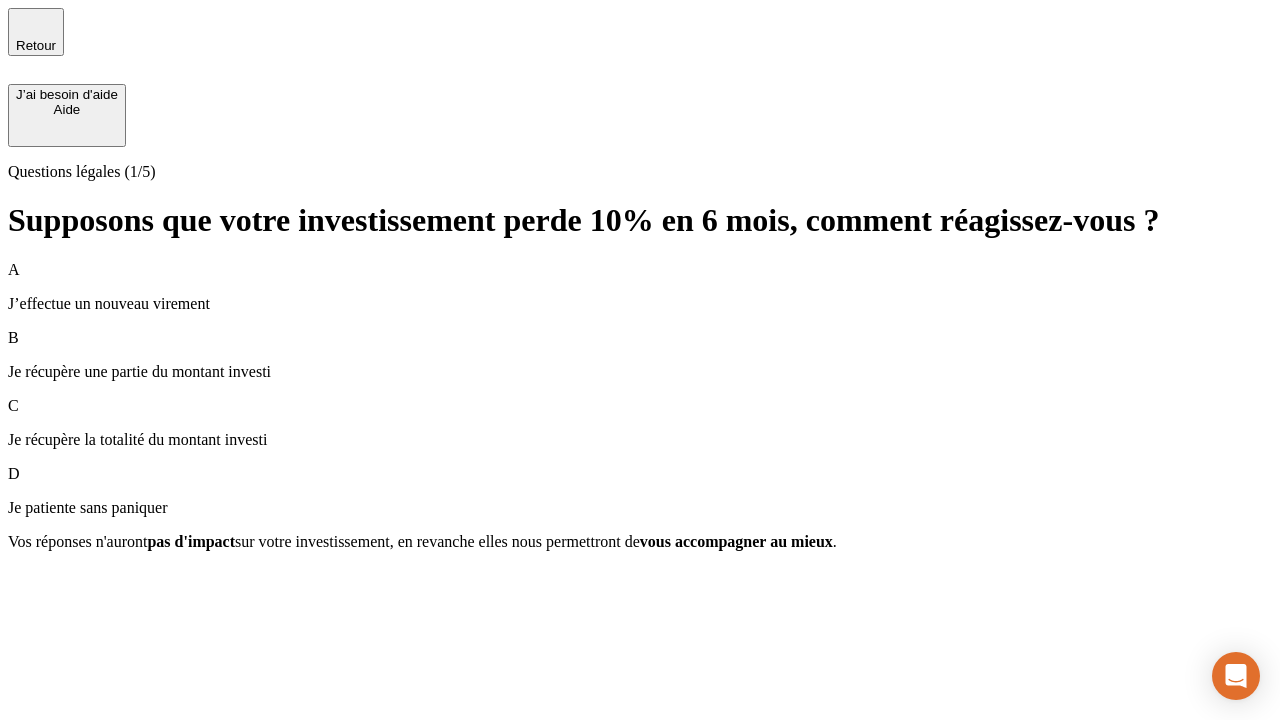 click on "A J’effectue un nouveau virement" at bounding box center (640, 287) 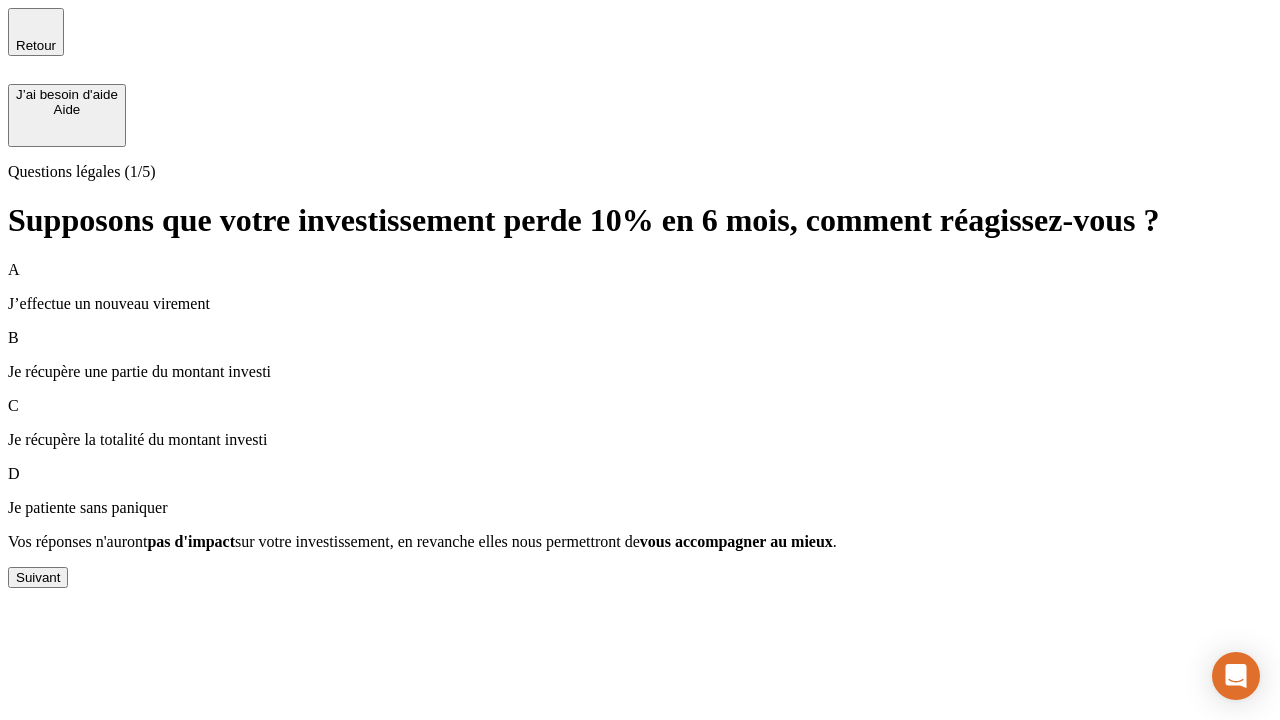 click on "Suivant" at bounding box center [38, 577] 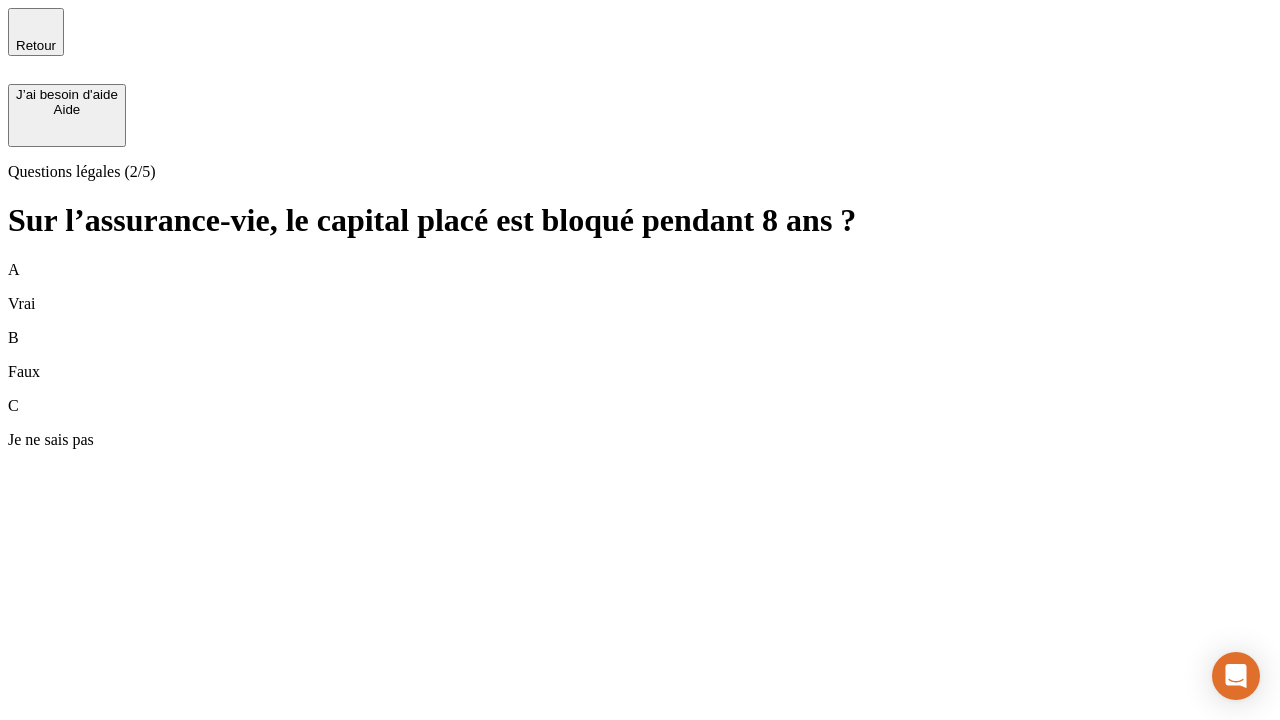 click on "A Vrai" at bounding box center (640, 287) 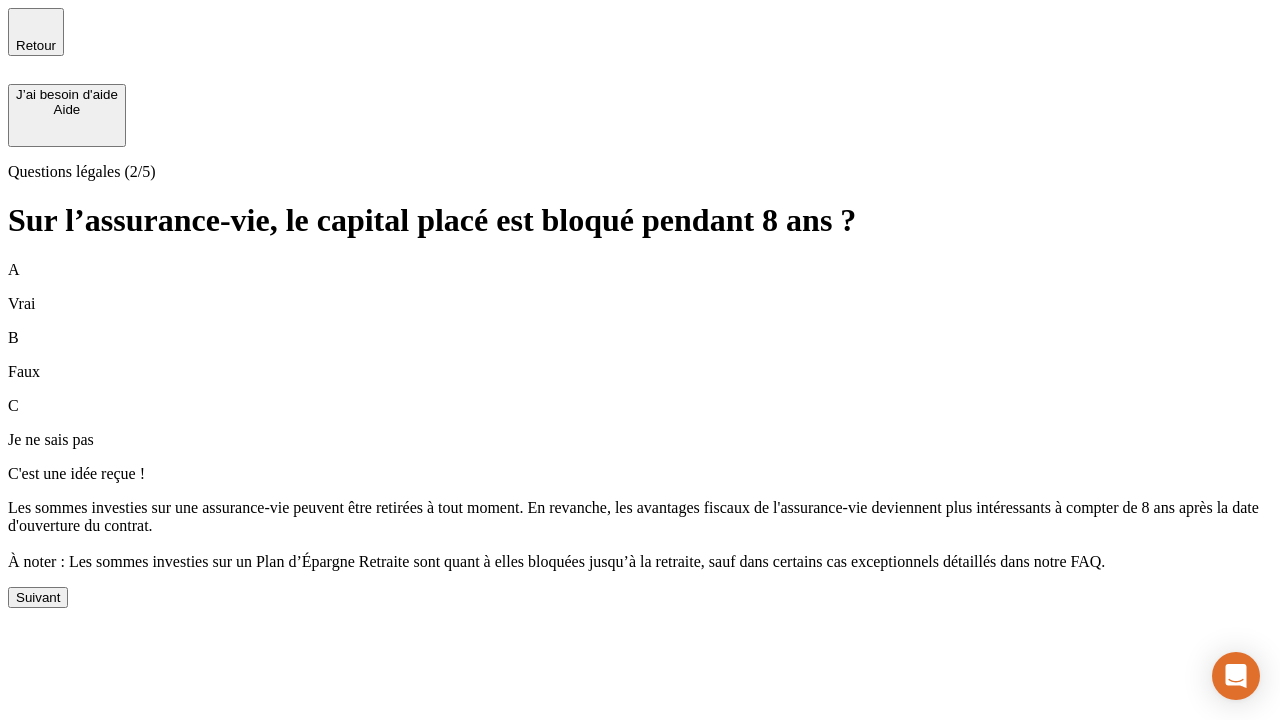 click on "Suivant" at bounding box center [38, 597] 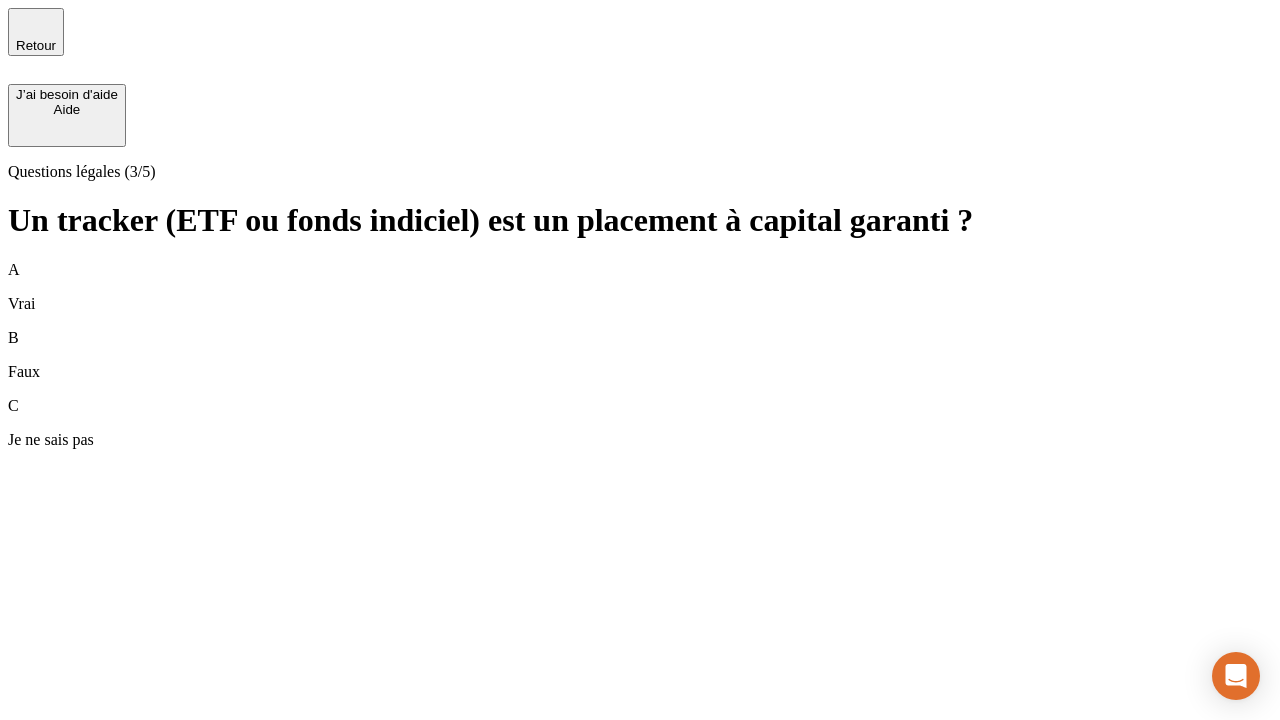 click on "A Vrai" at bounding box center (640, 287) 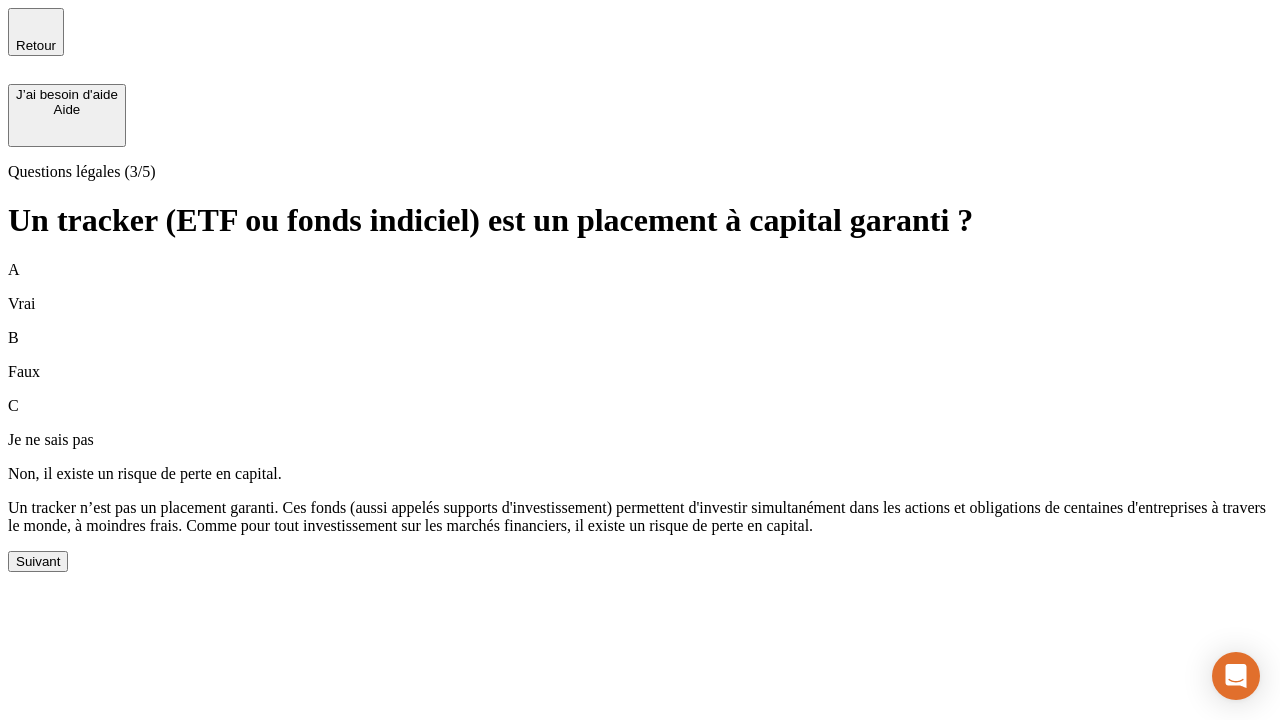 click on "Suivant" at bounding box center (38, 561) 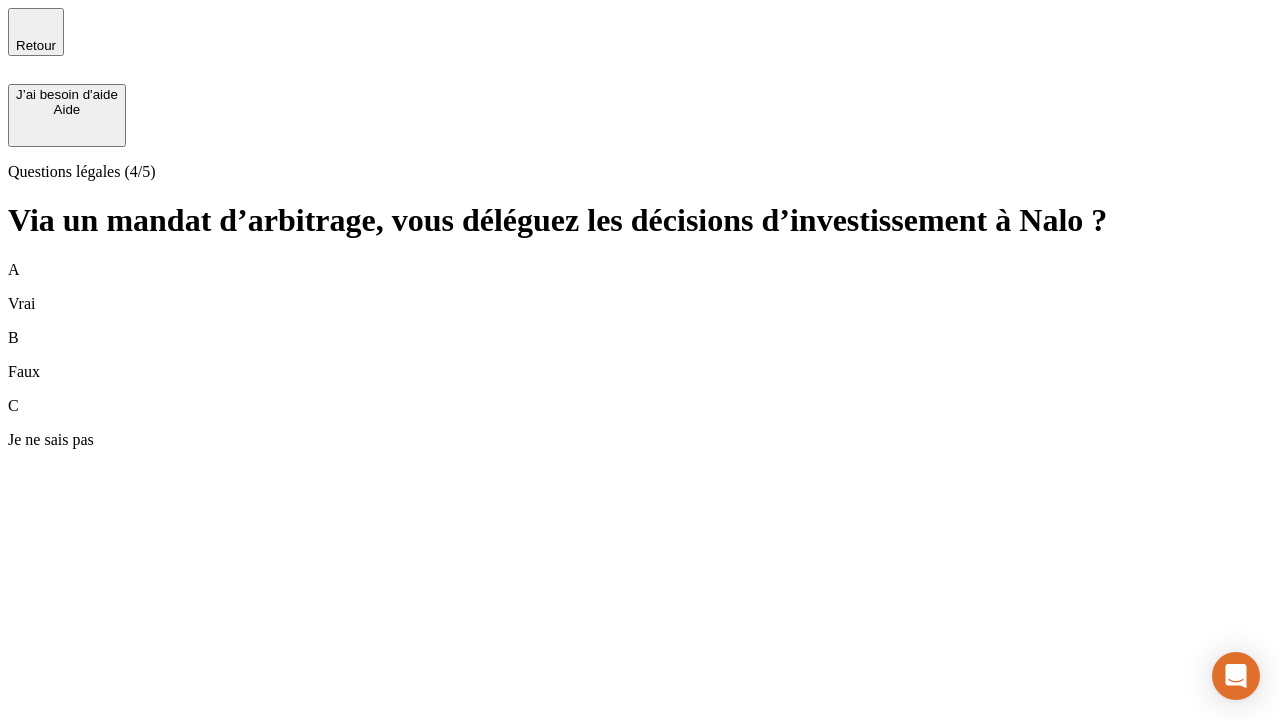 click on "A Vrai" at bounding box center (640, 287) 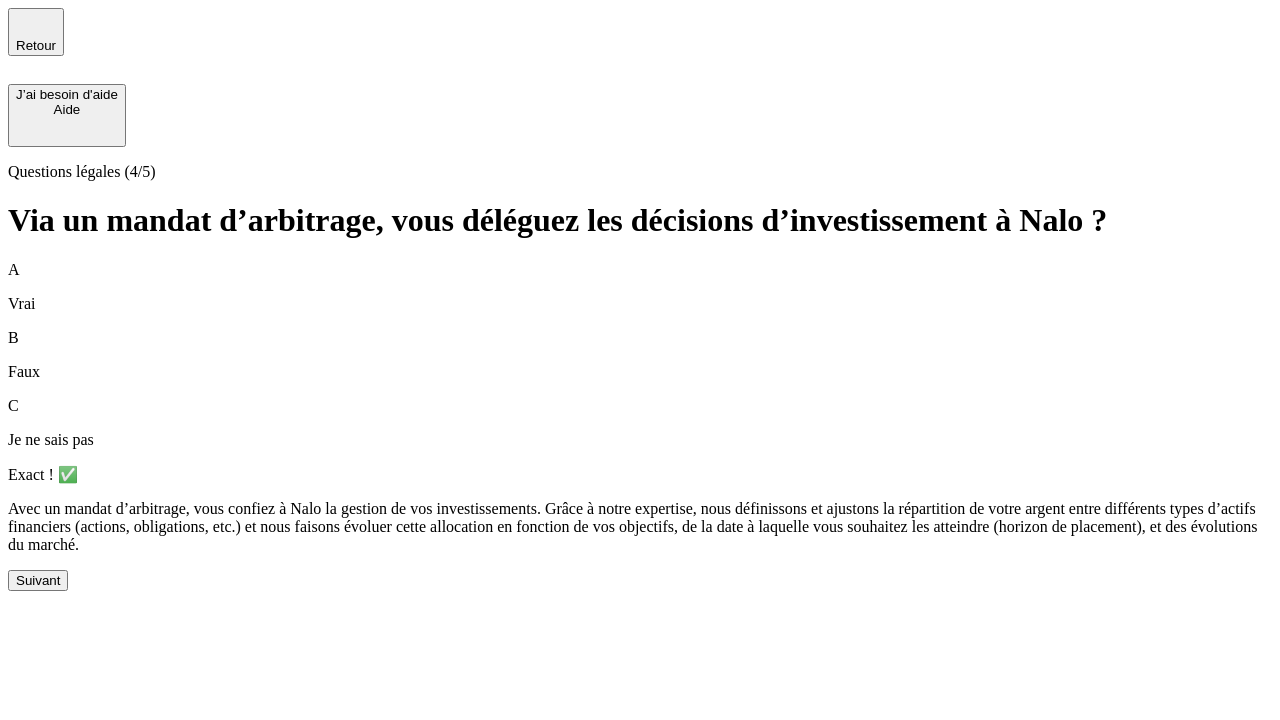 click on "Suivant" at bounding box center [38, 580] 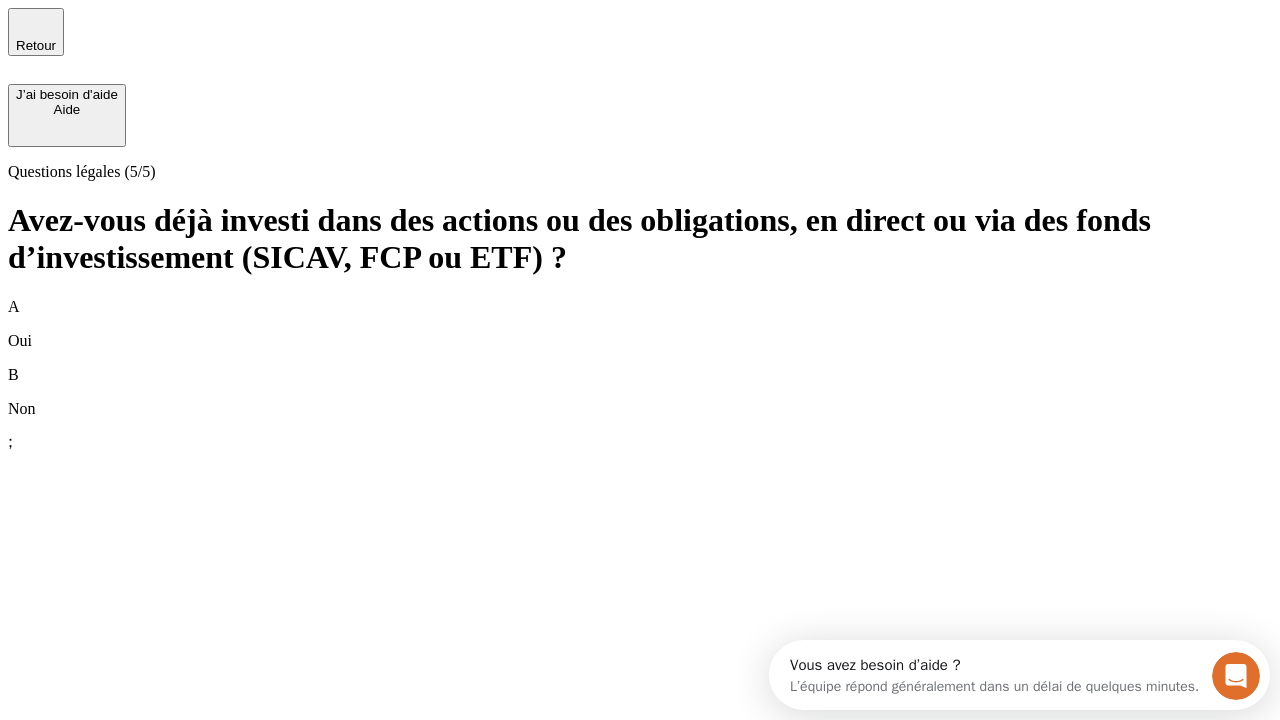 scroll, scrollTop: 0, scrollLeft: 0, axis: both 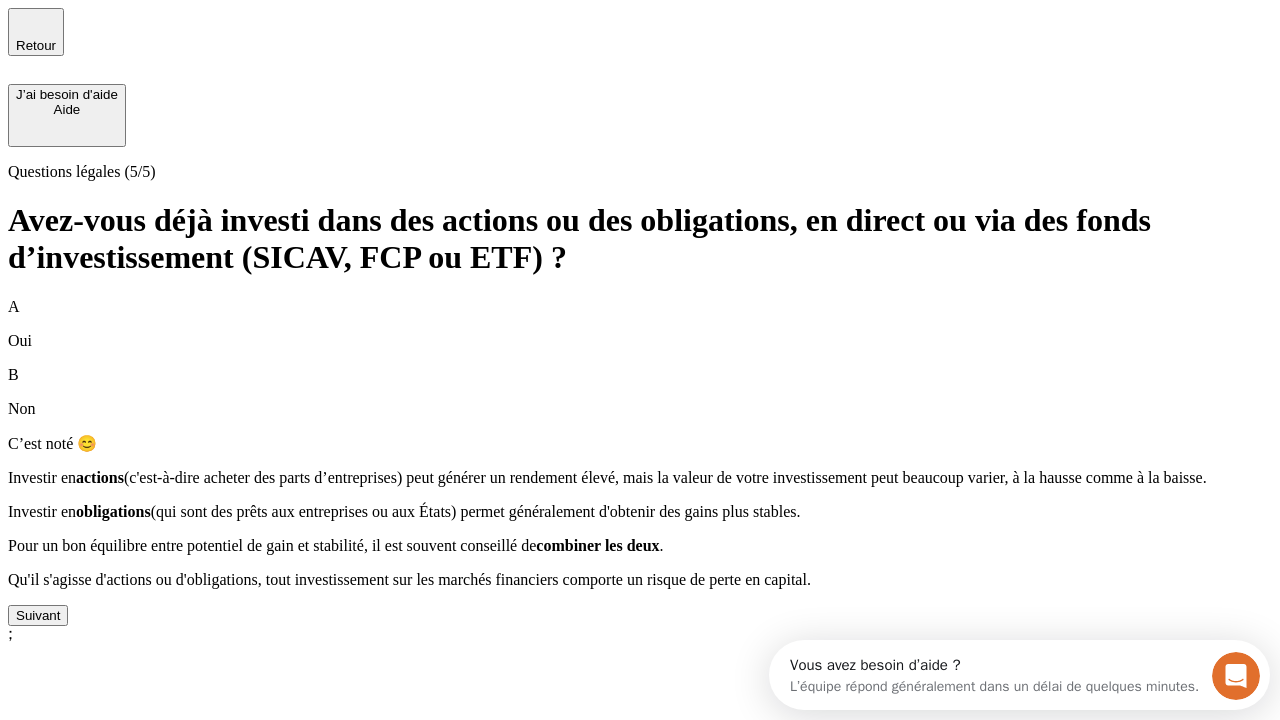 click on "Suivant" at bounding box center (38, 615) 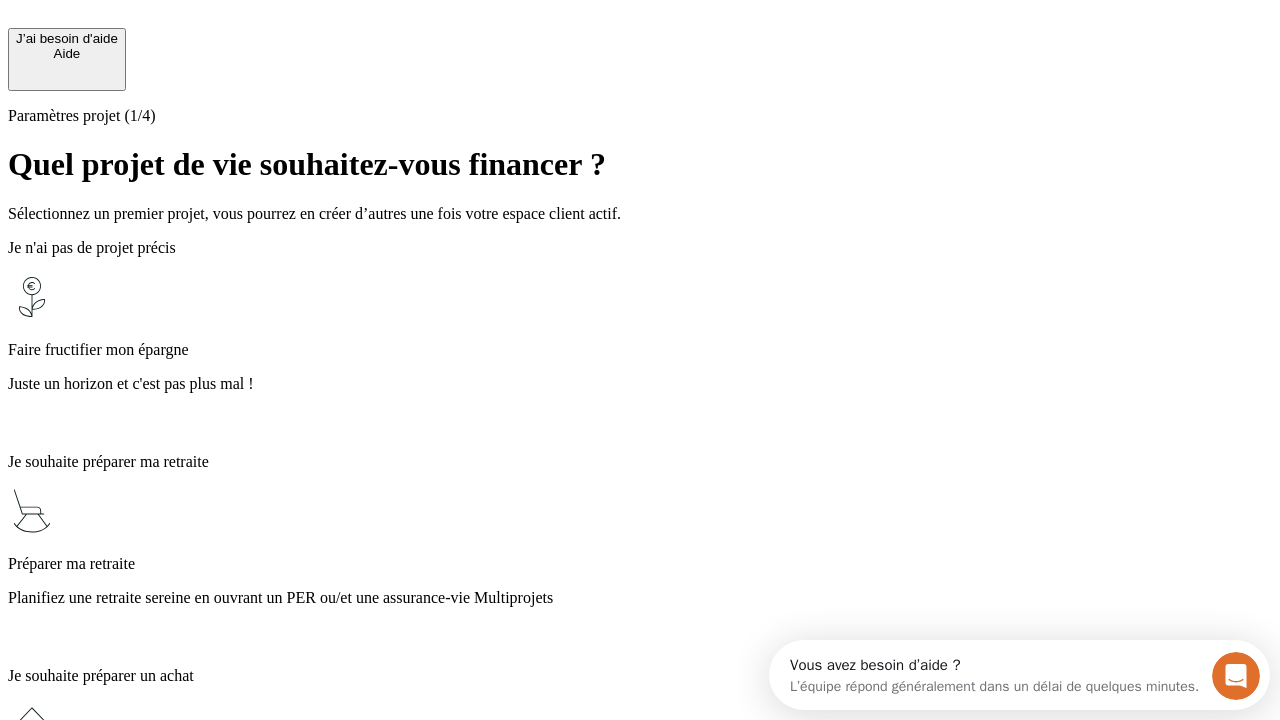 click on "Planifiez une retraite sereine en ouvrant un PER ou/et une assurance-vie Multiprojets" at bounding box center [640, 598] 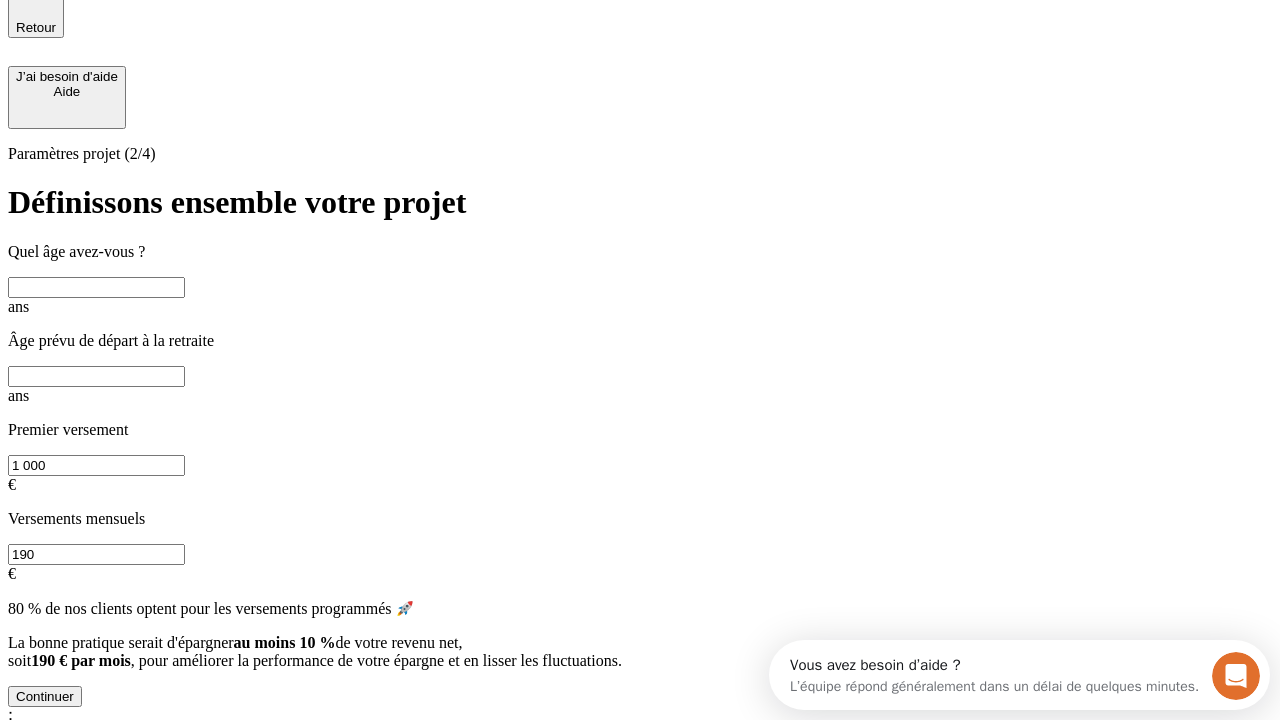 click at bounding box center (96, 287) 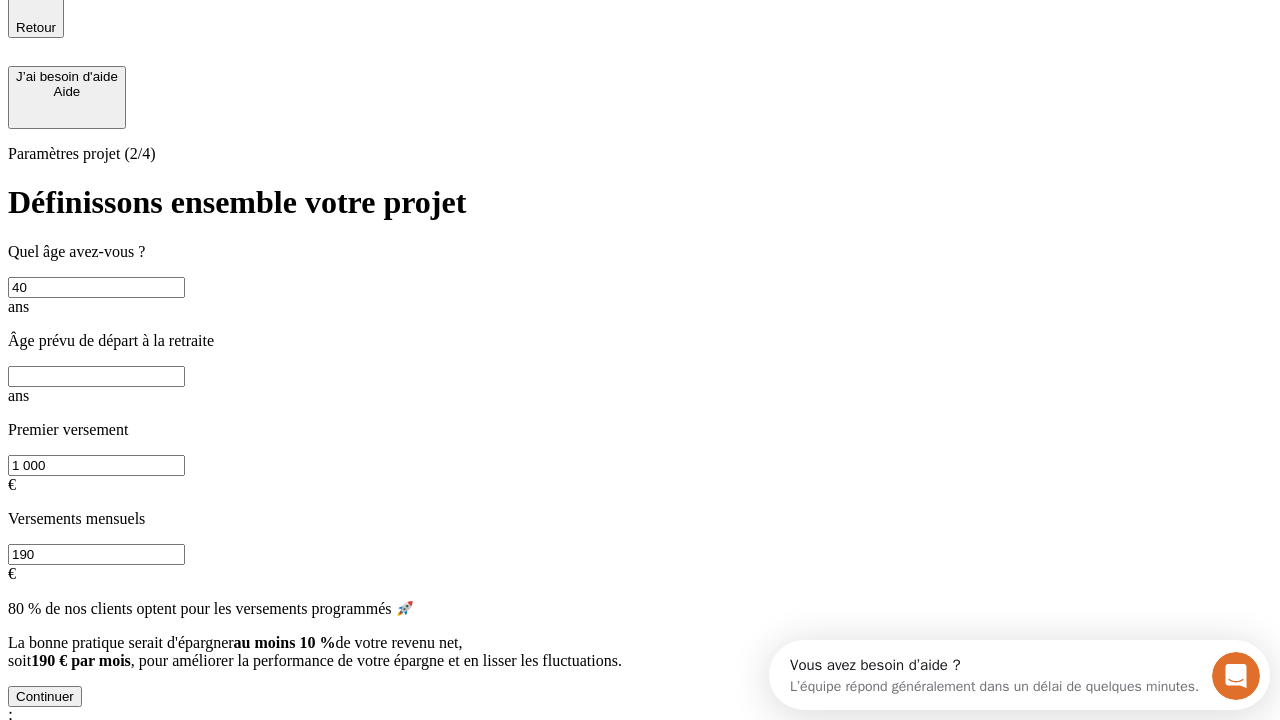 type on "40" 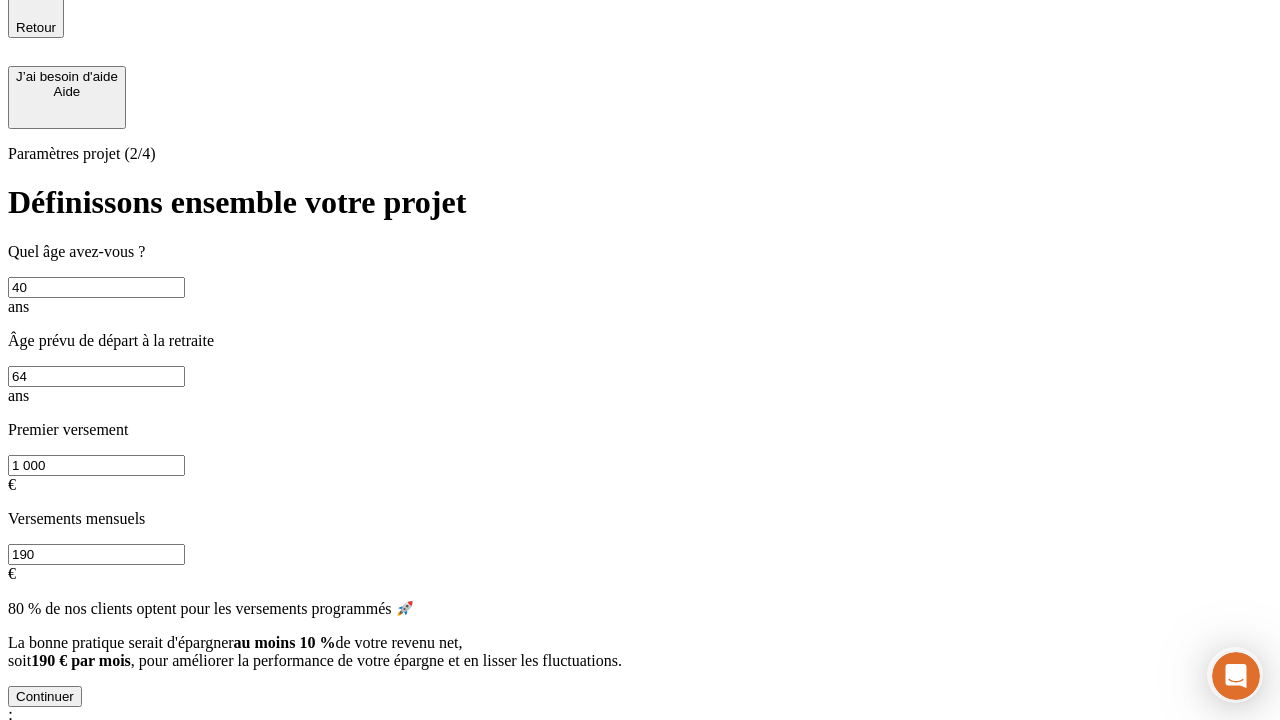 type on "64" 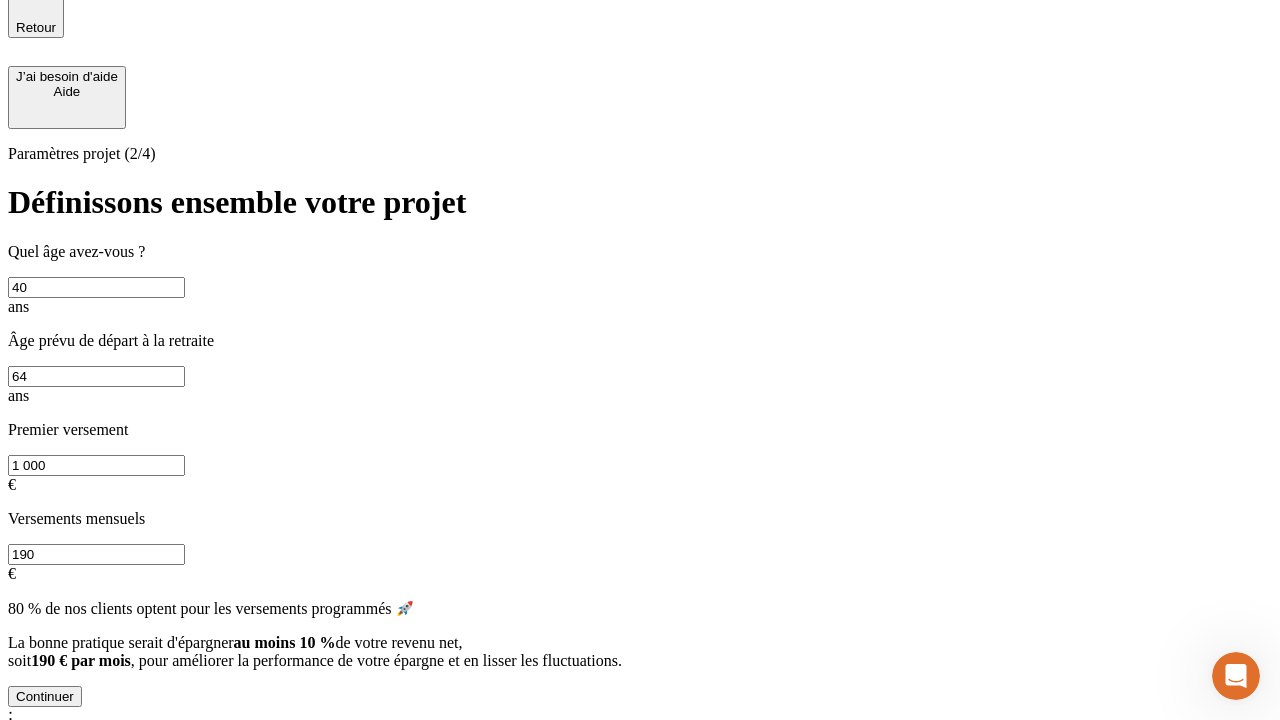 scroll, scrollTop: 0, scrollLeft: 0, axis: both 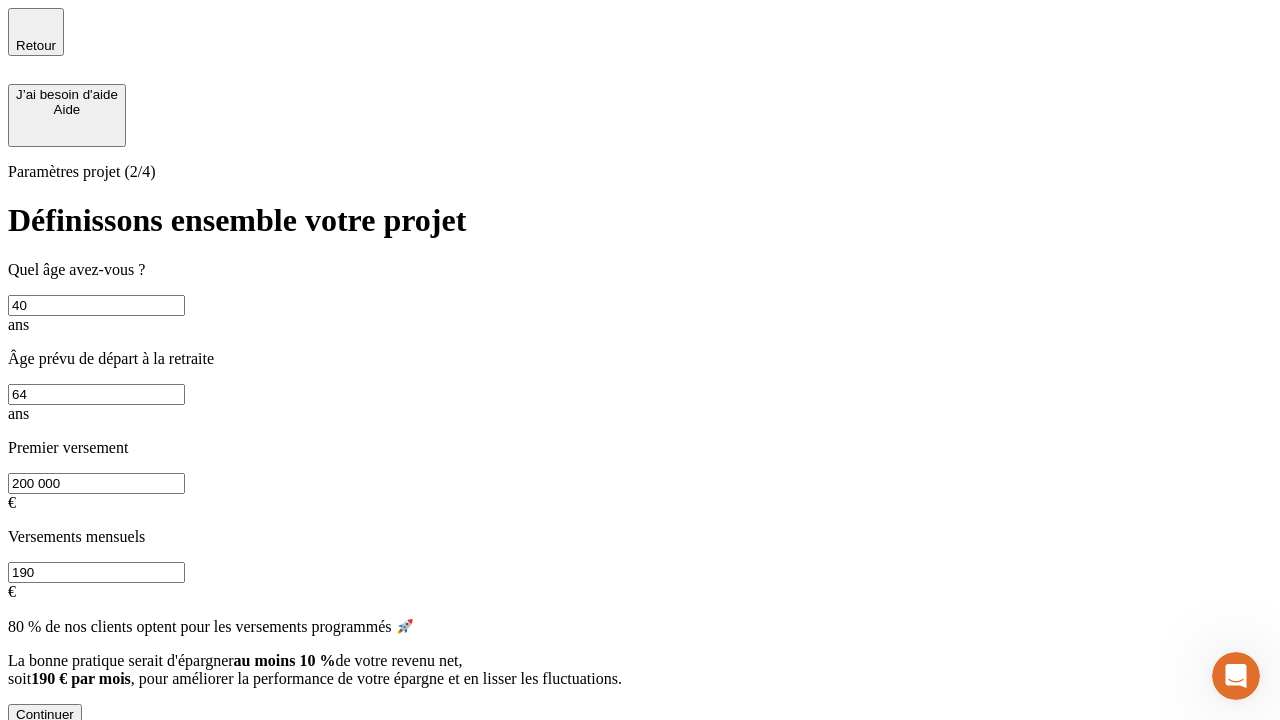 type on "200 000" 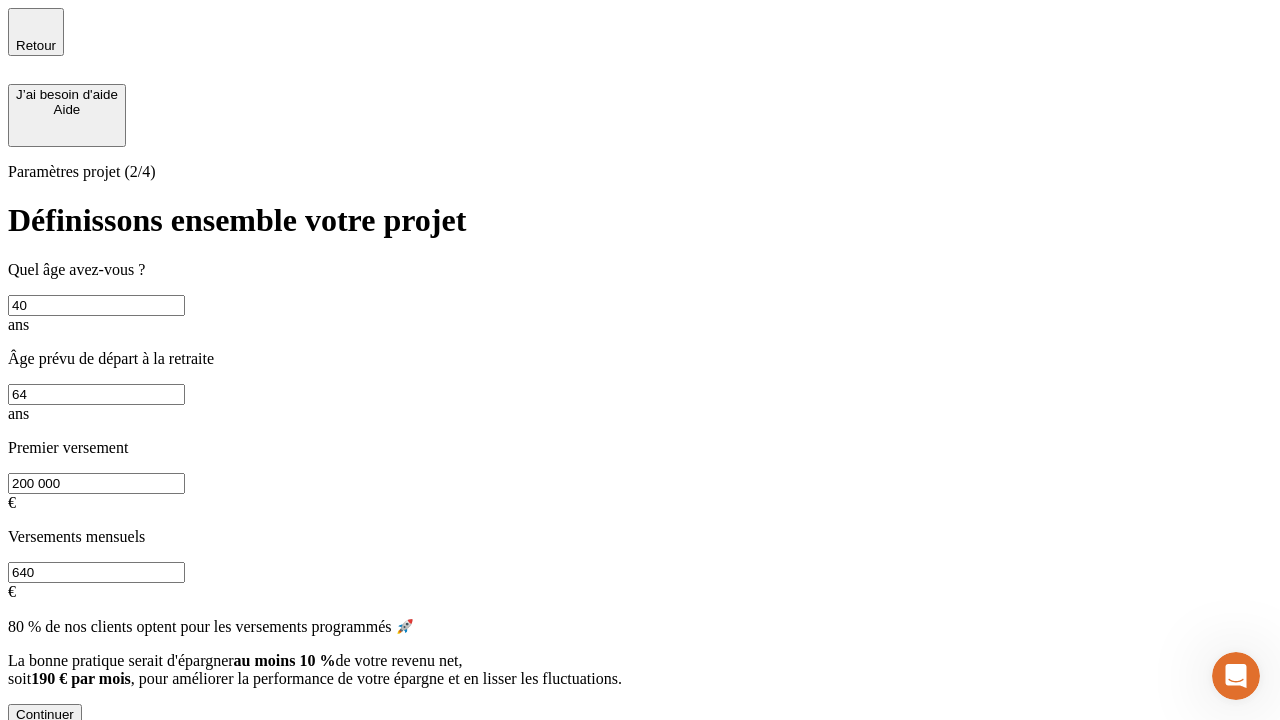 type on "640" 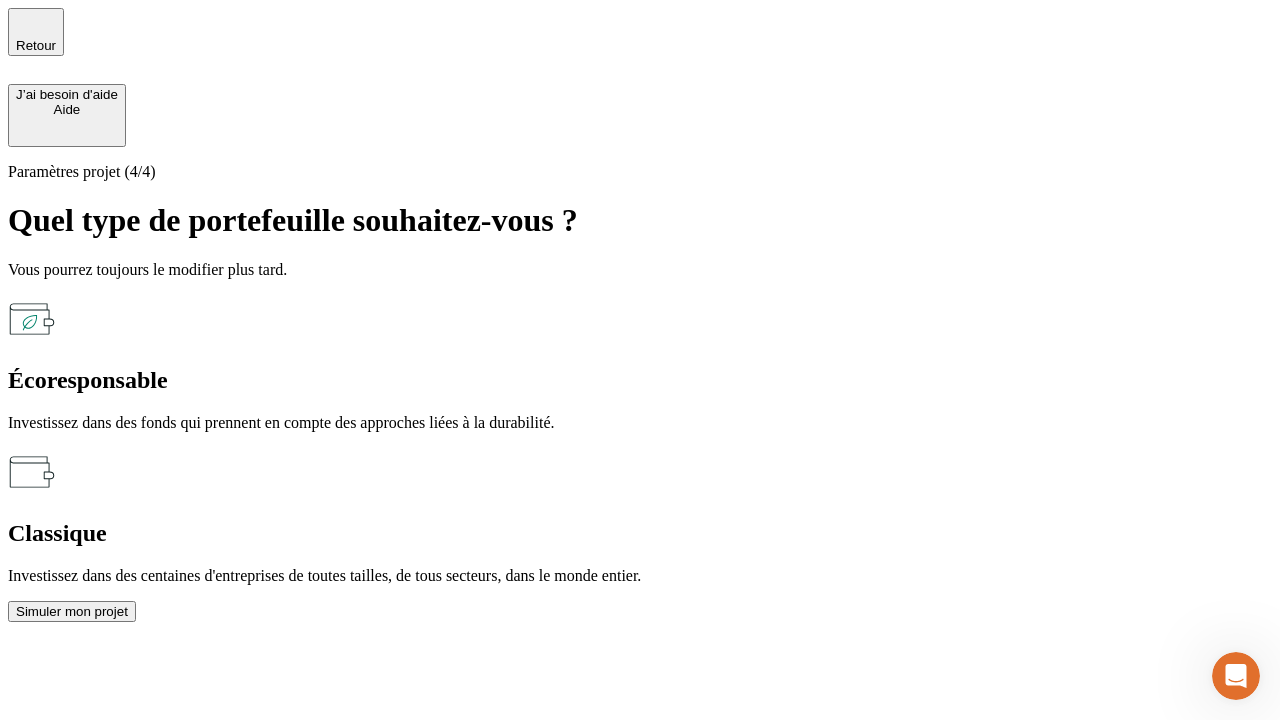 click on "Classique" at bounding box center [640, 533] 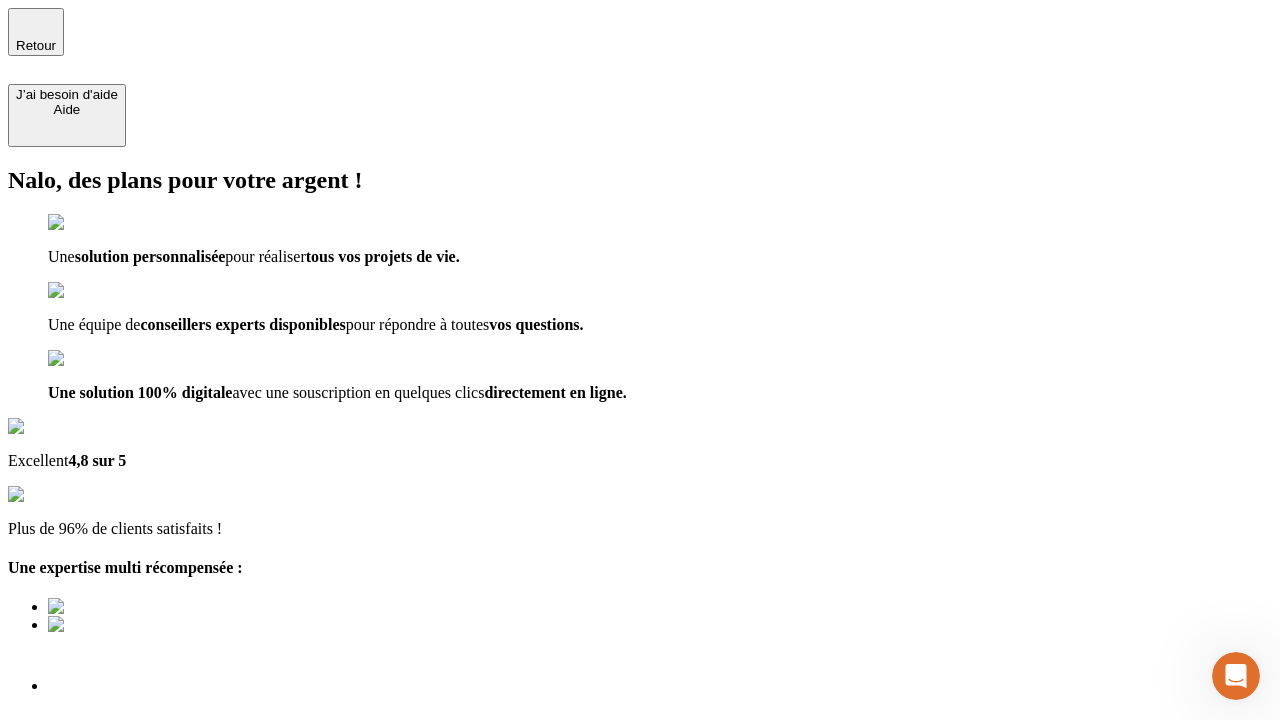 click on "Découvrir ma simulation" at bounding box center (87, 924) 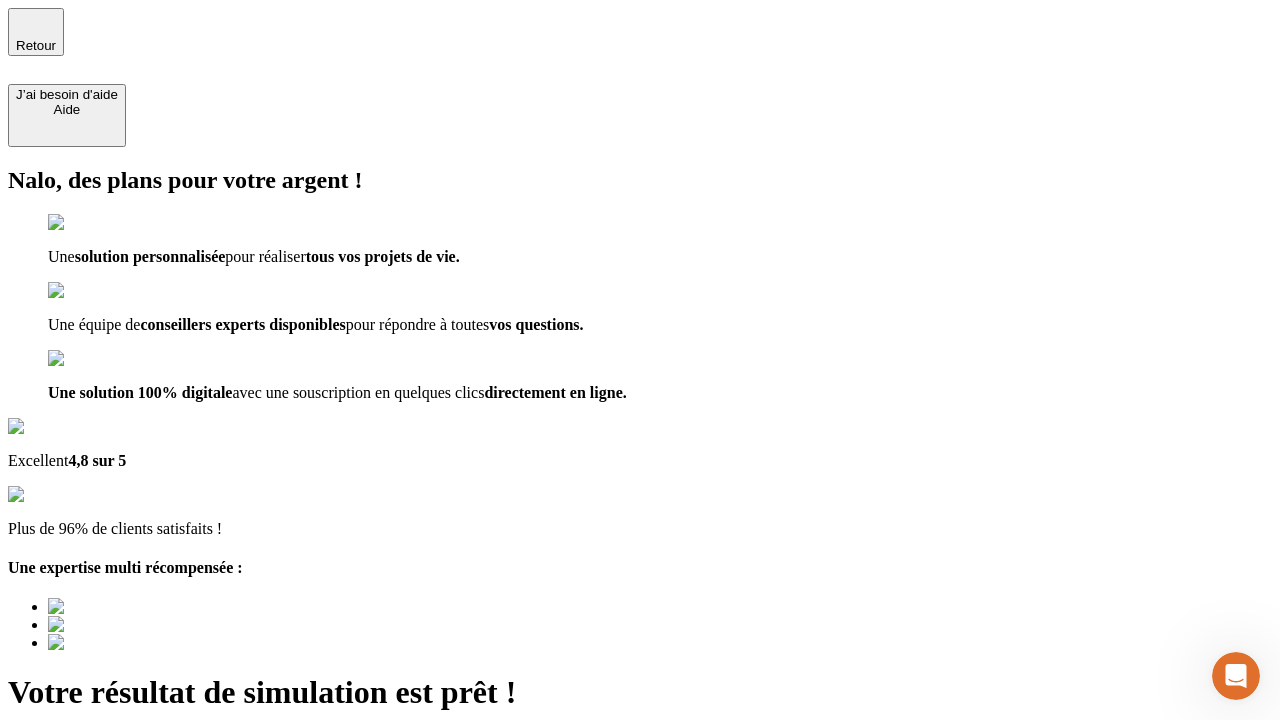 click on "Découvrir ma simulation" at bounding box center [87, 881] 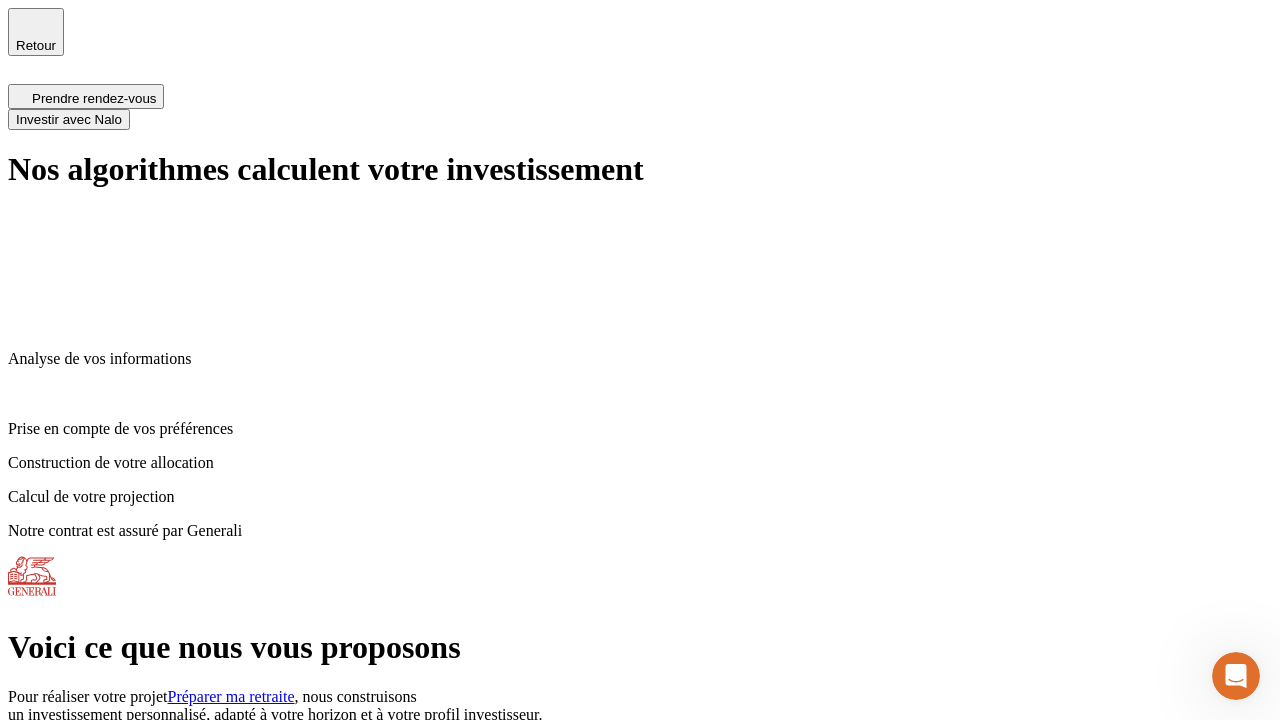 click on "Investir avec Nalo" at bounding box center [69, 119] 